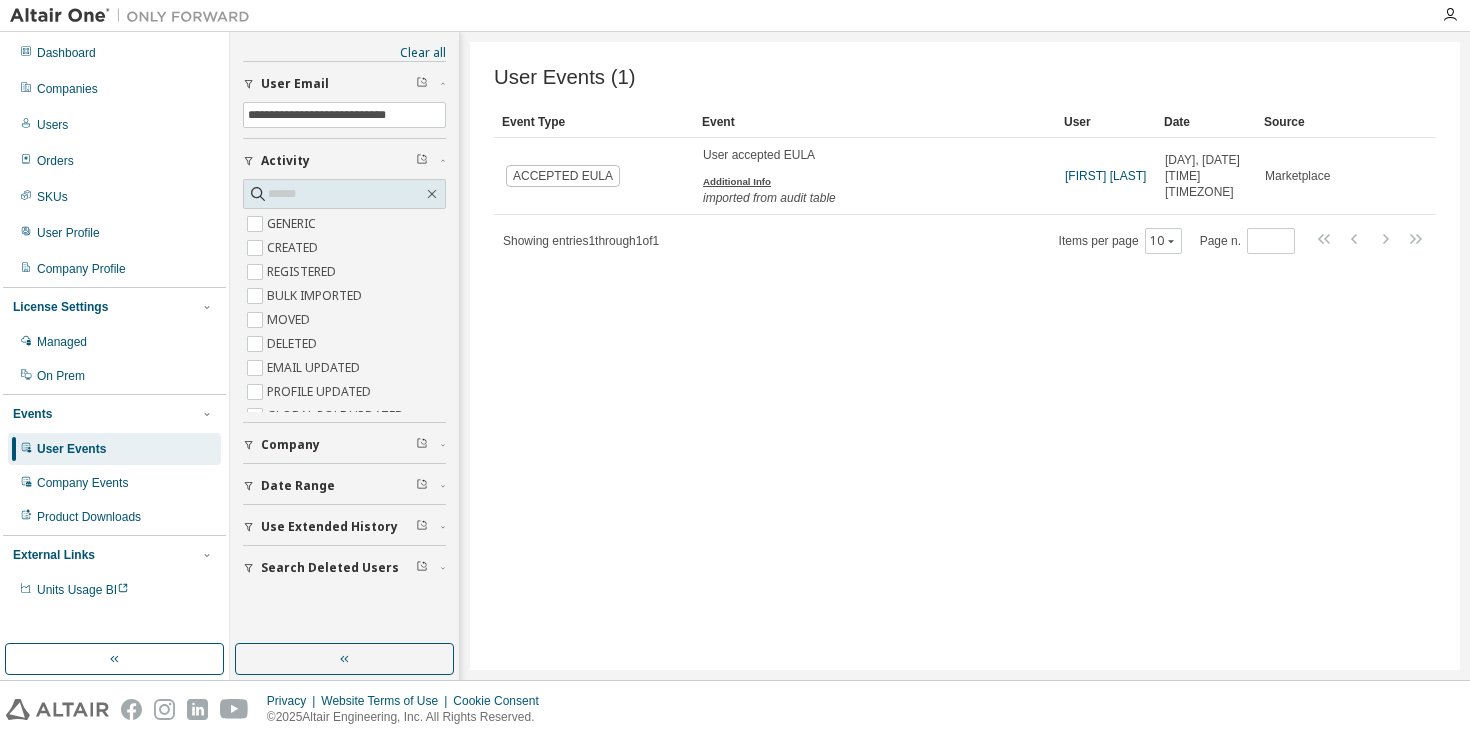 scroll, scrollTop: 0, scrollLeft: 0, axis: both 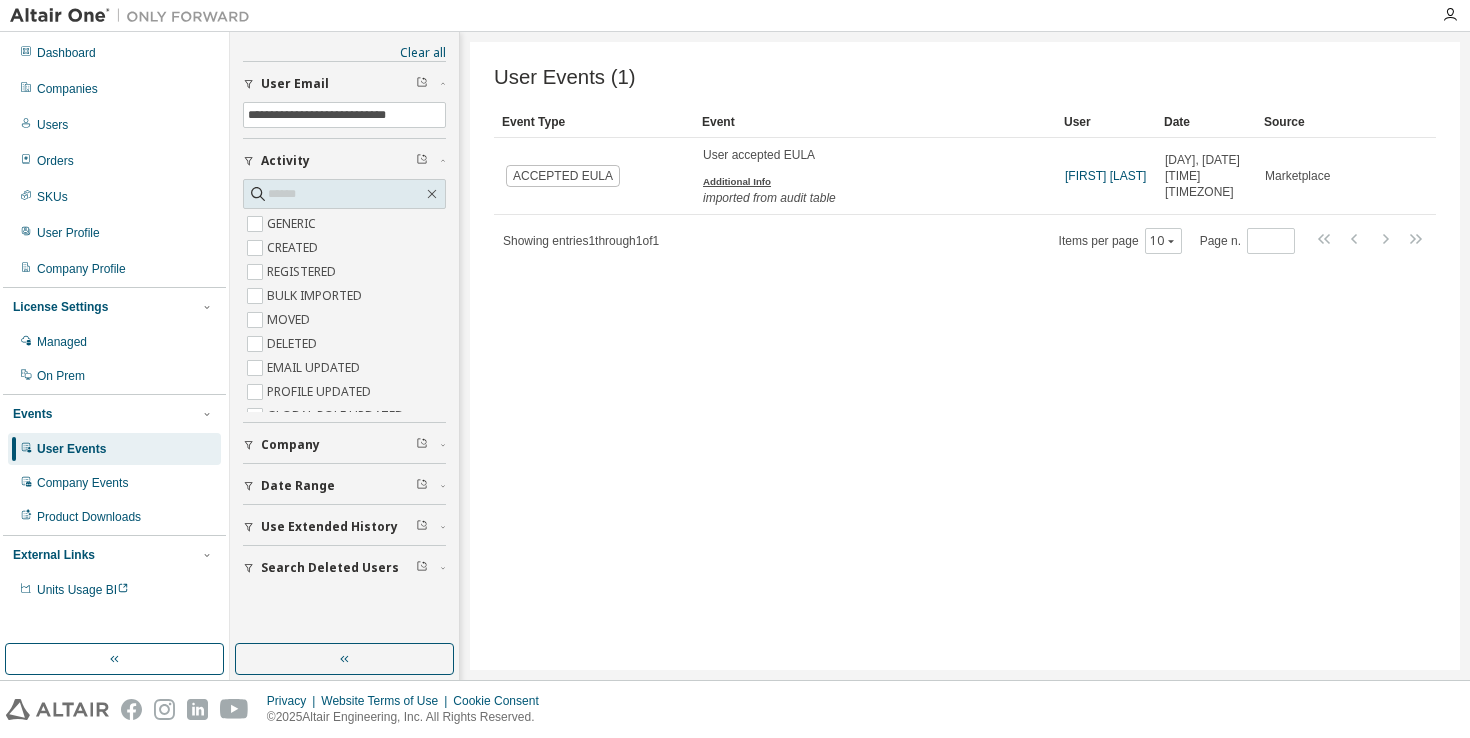 drag, startPoint x: 0, startPoint y: 0, endPoint x: 73, endPoint y: 13, distance: 74.1485 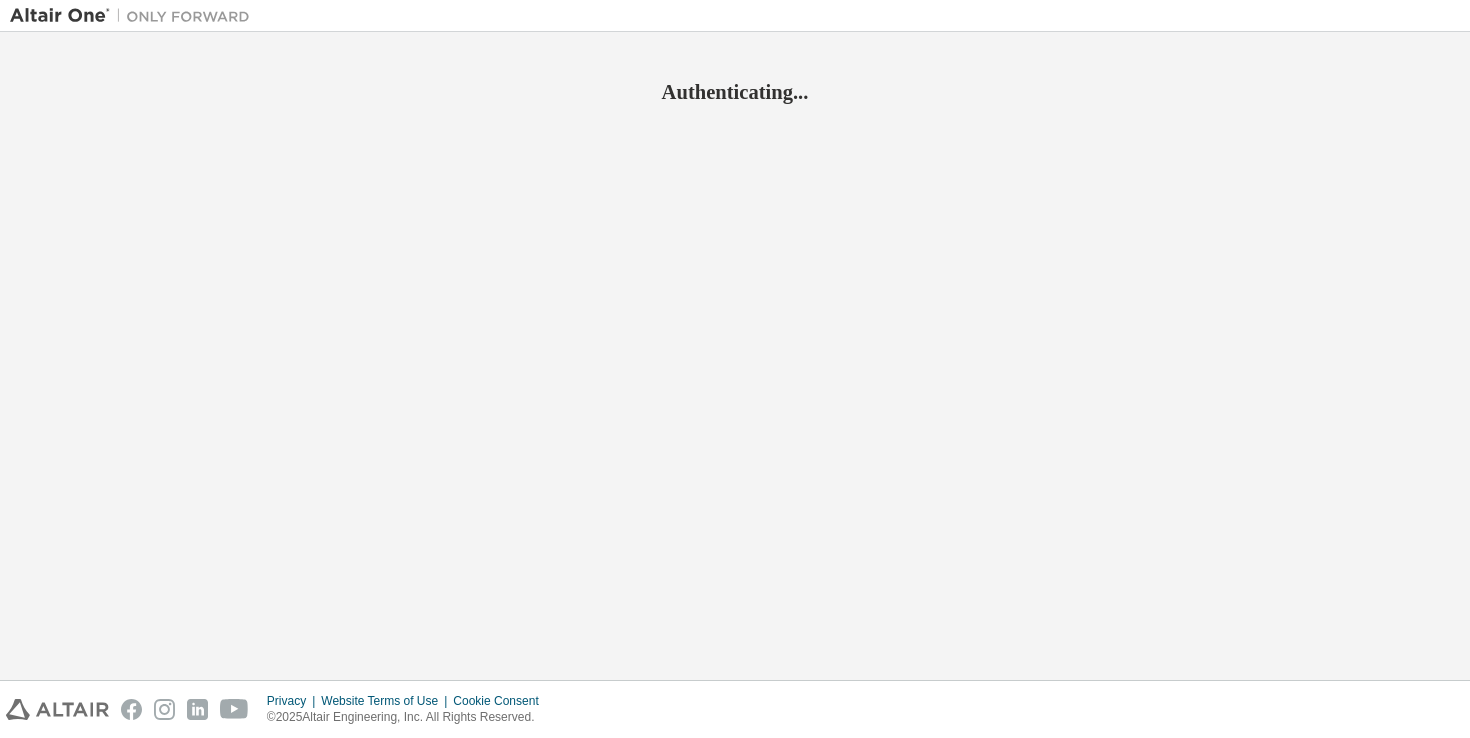 scroll, scrollTop: 0, scrollLeft: 0, axis: both 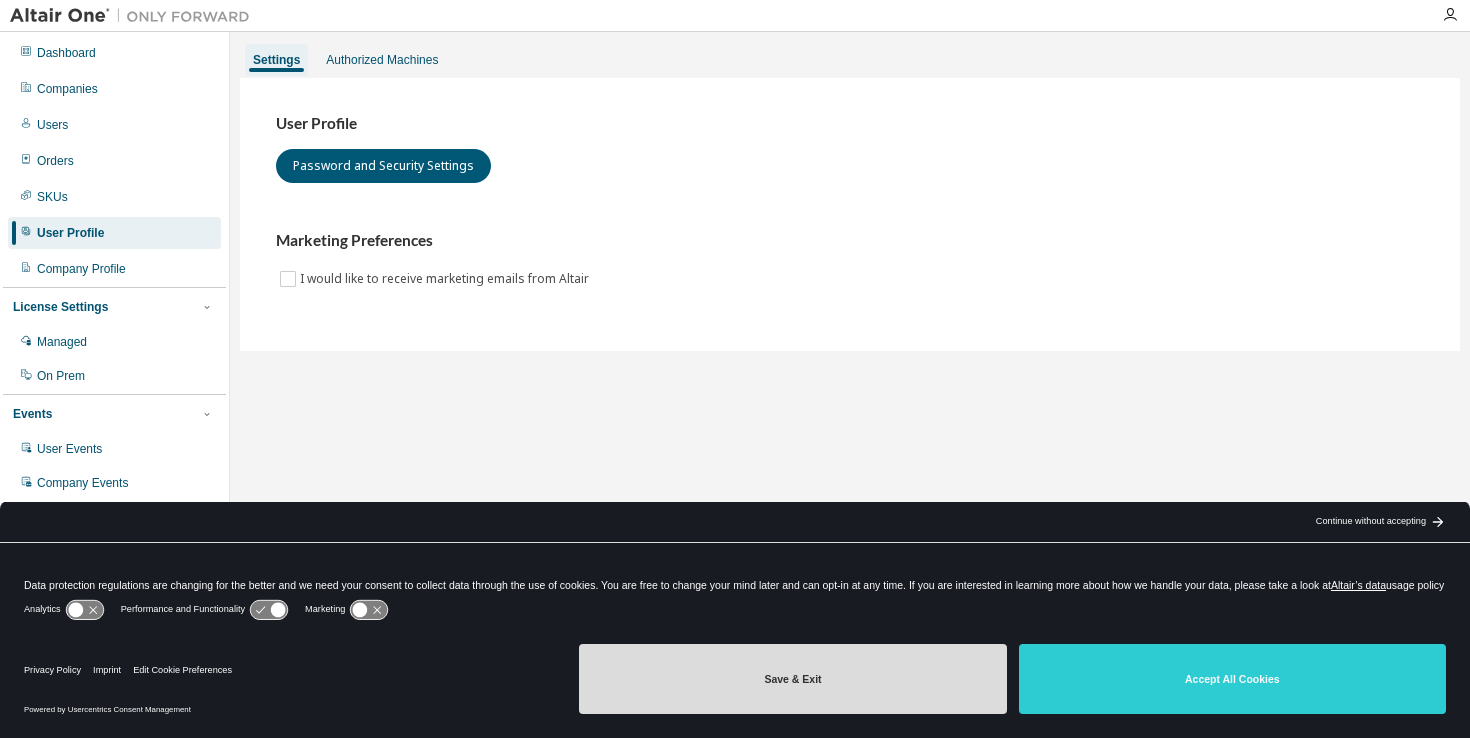 click on "Save & Exit" at bounding box center (792, 679) 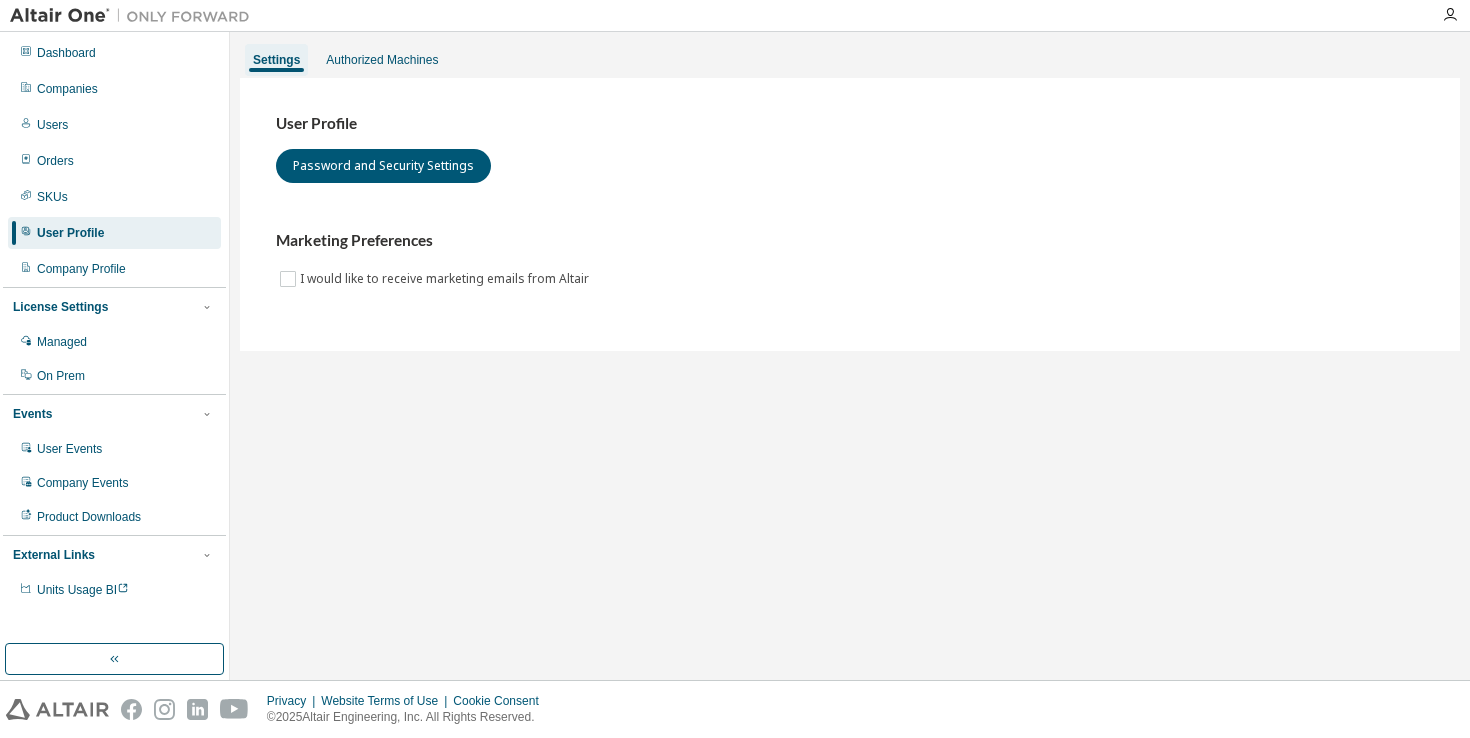click on "User Profile" at bounding box center (114, 233) 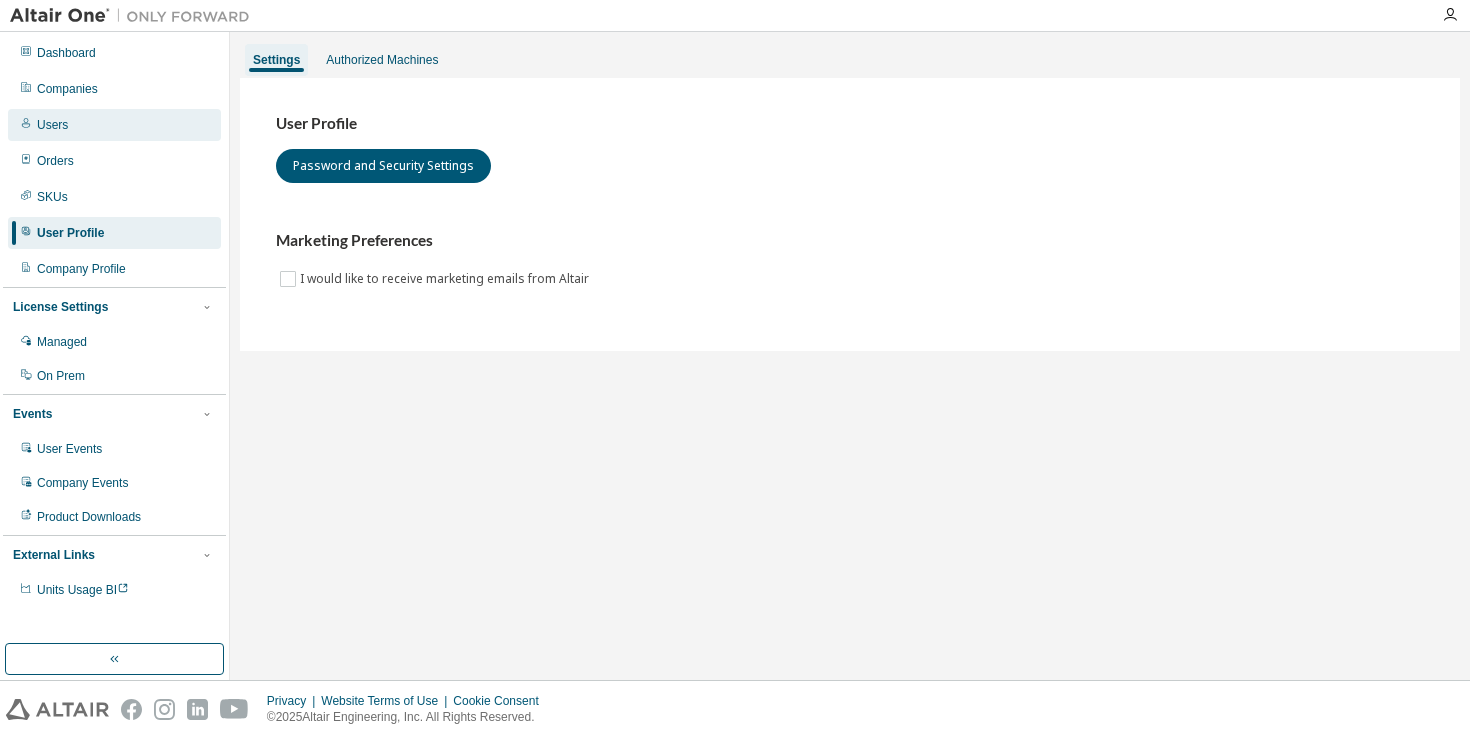 click on "Users" at bounding box center [114, 125] 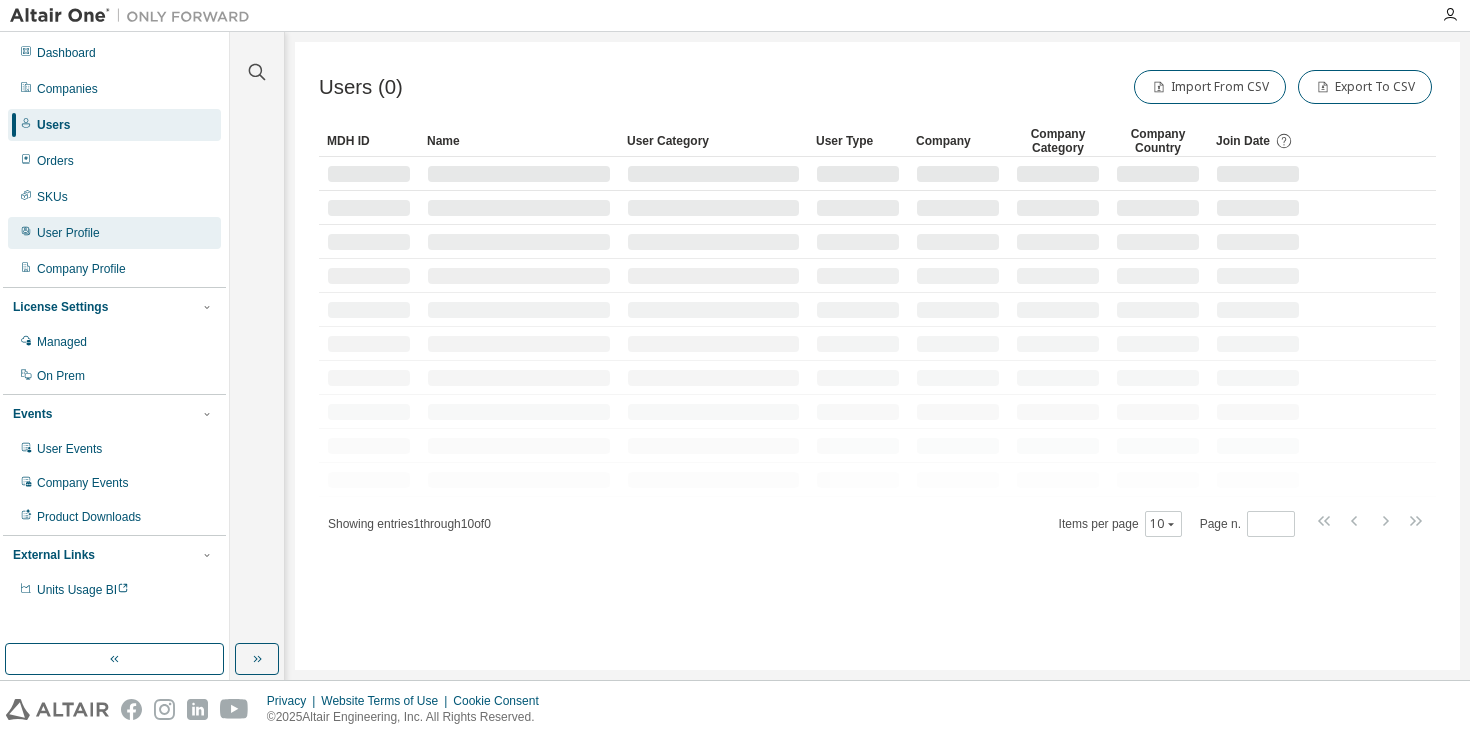 click on "User Profile" at bounding box center (68, 233) 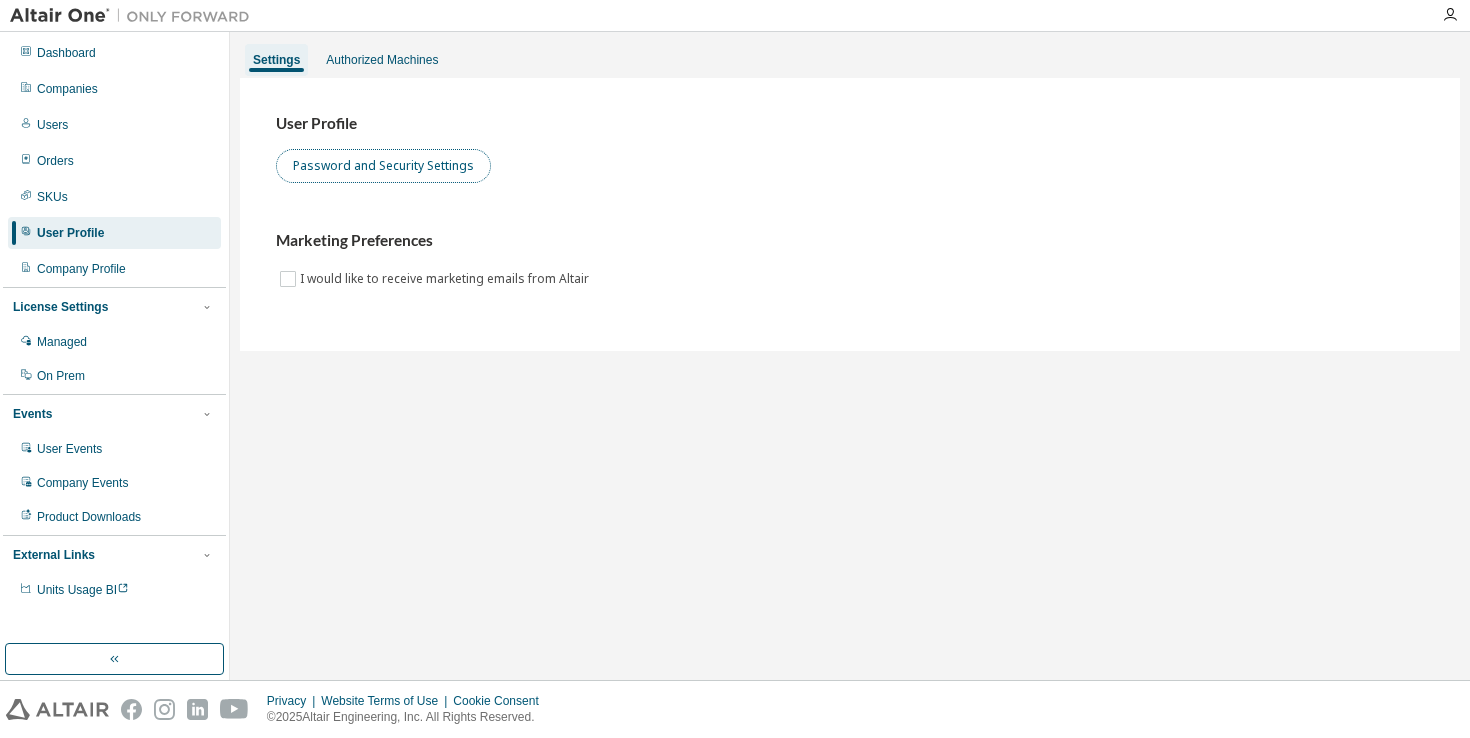 click on "Password and Security Settings" at bounding box center [383, 166] 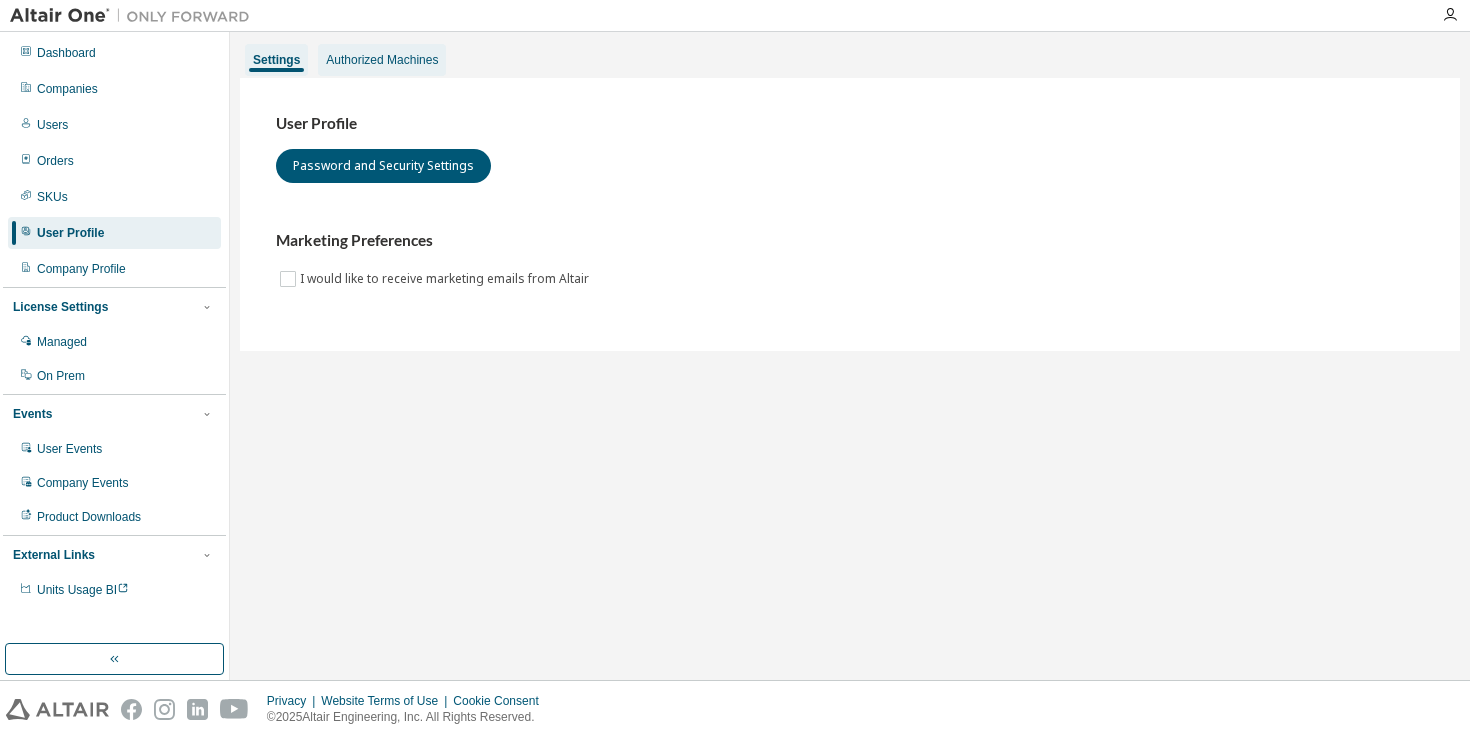 click on "Authorized Machines" at bounding box center [382, 60] 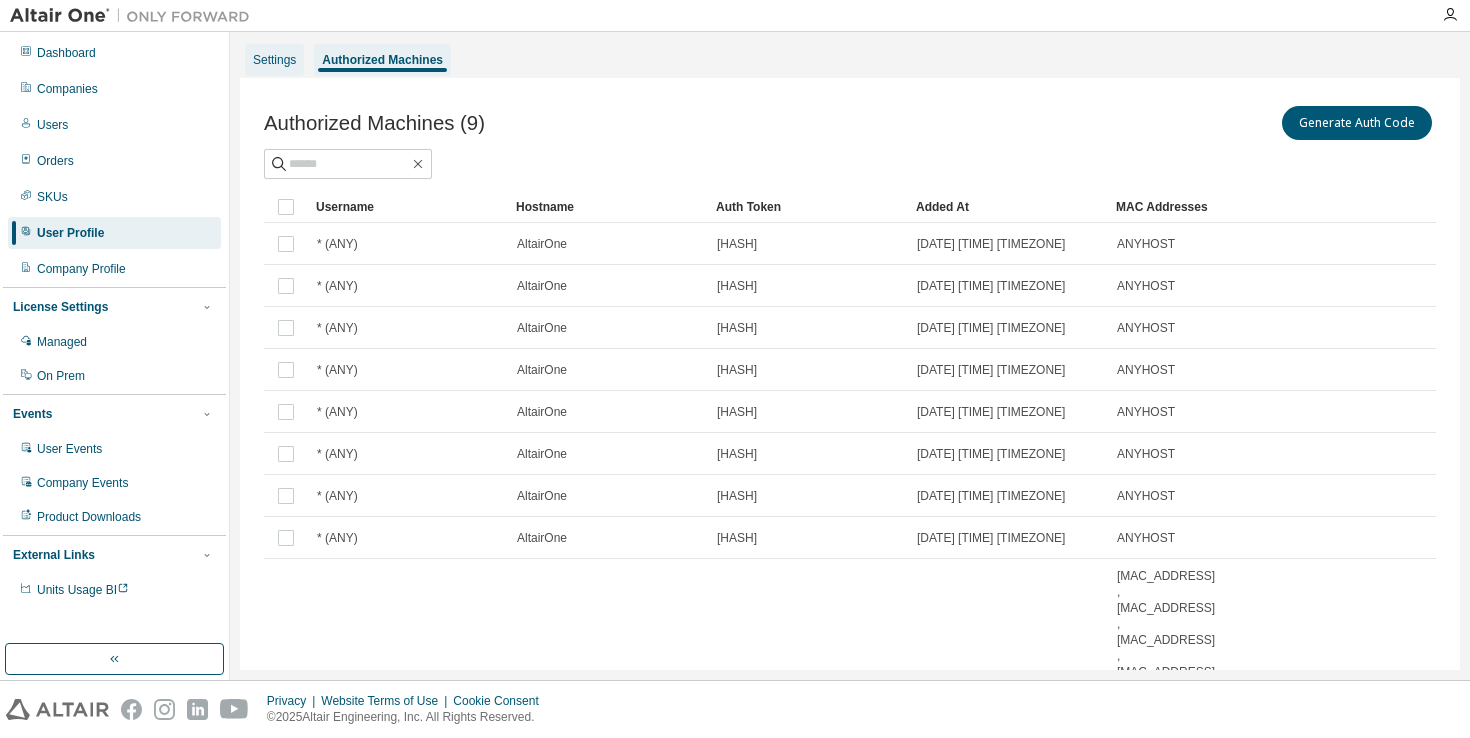 click on "Settings" at bounding box center (274, 60) 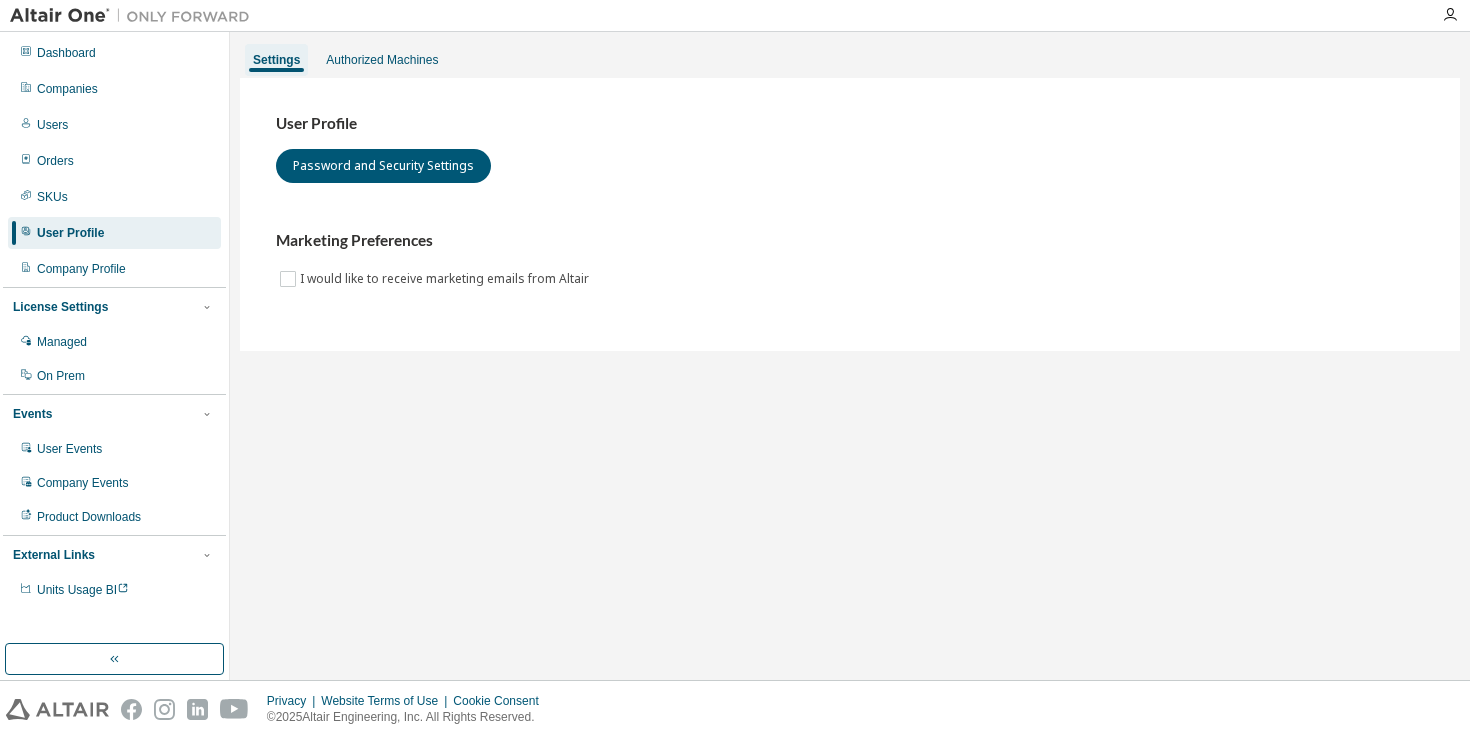 click on "User Profile Password and Security Settings" at bounding box center (850, 148) 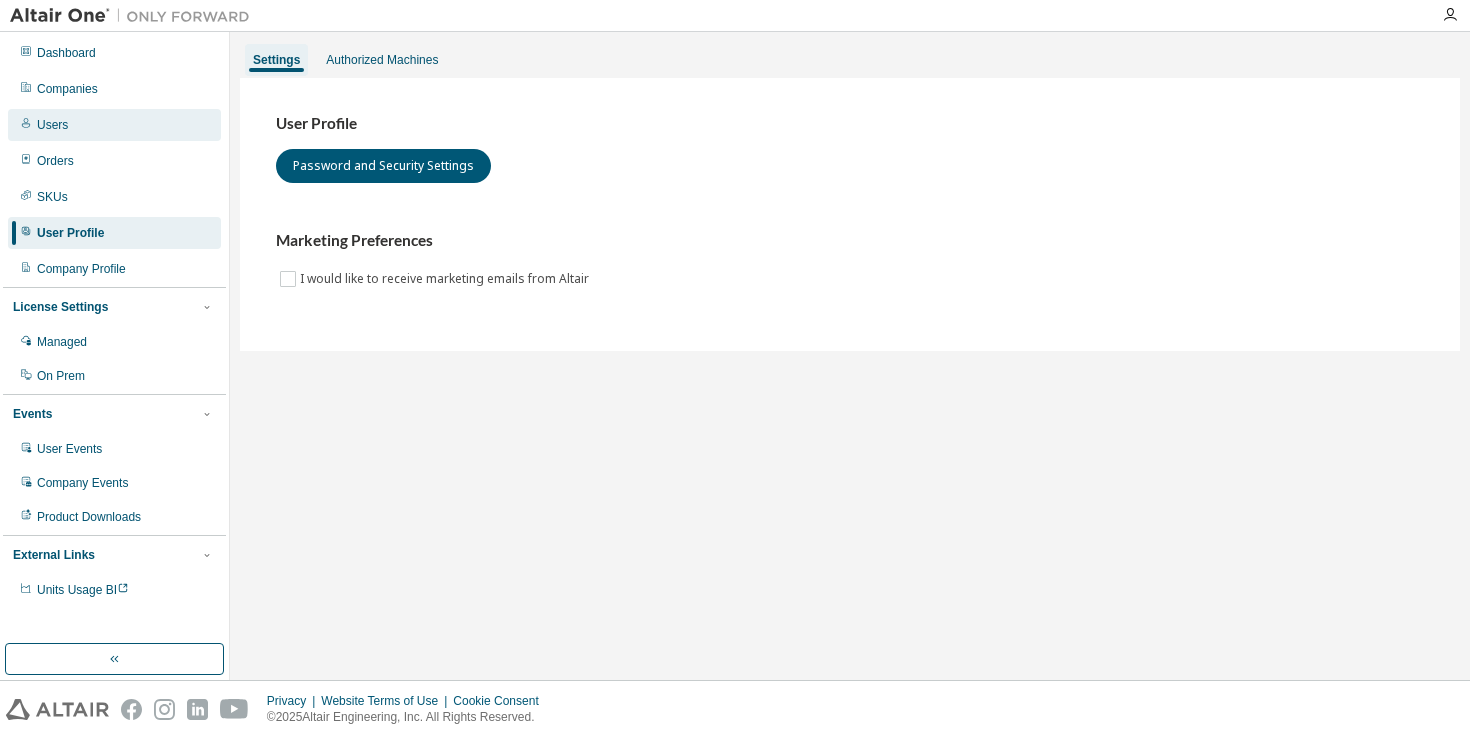 click on "Users" at bounding box center (114, 125) 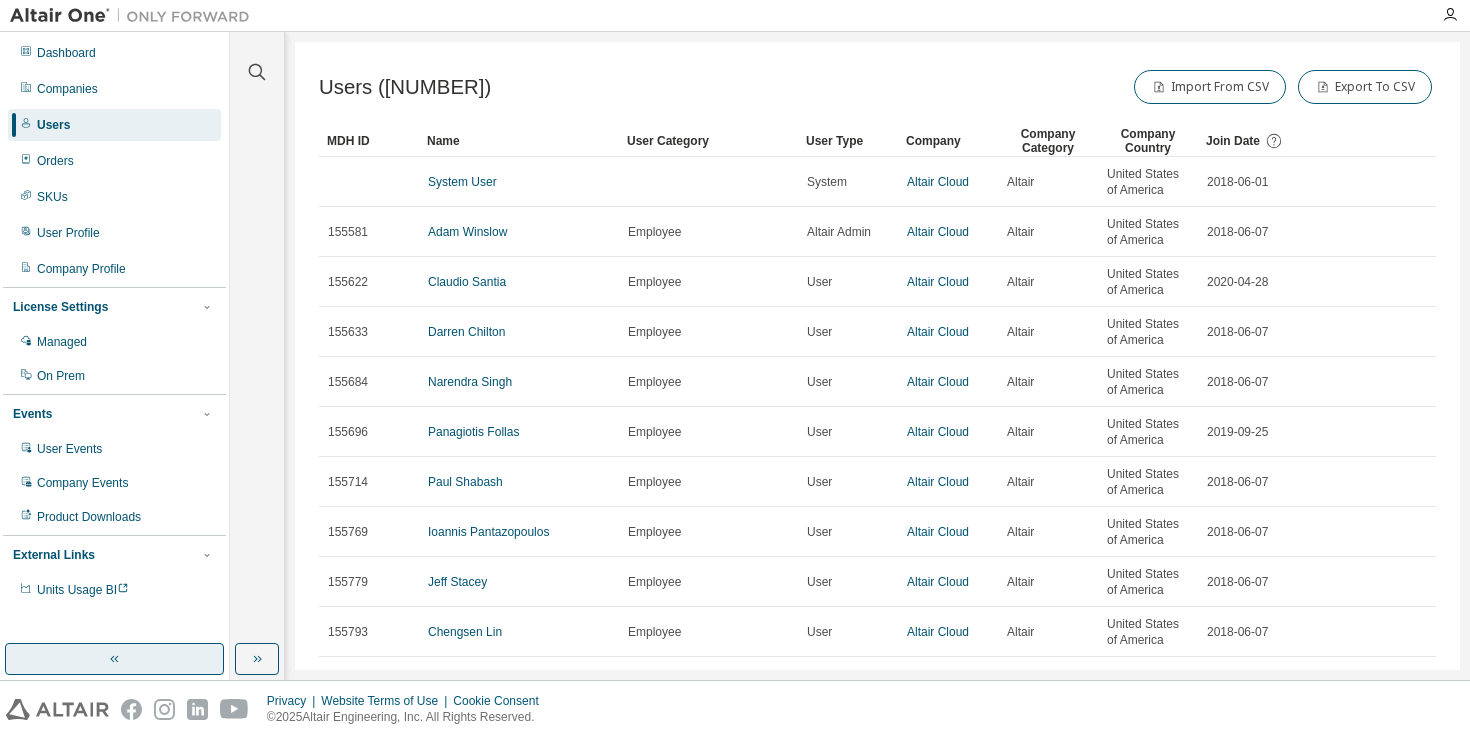 click at bounding box center [114, 659] 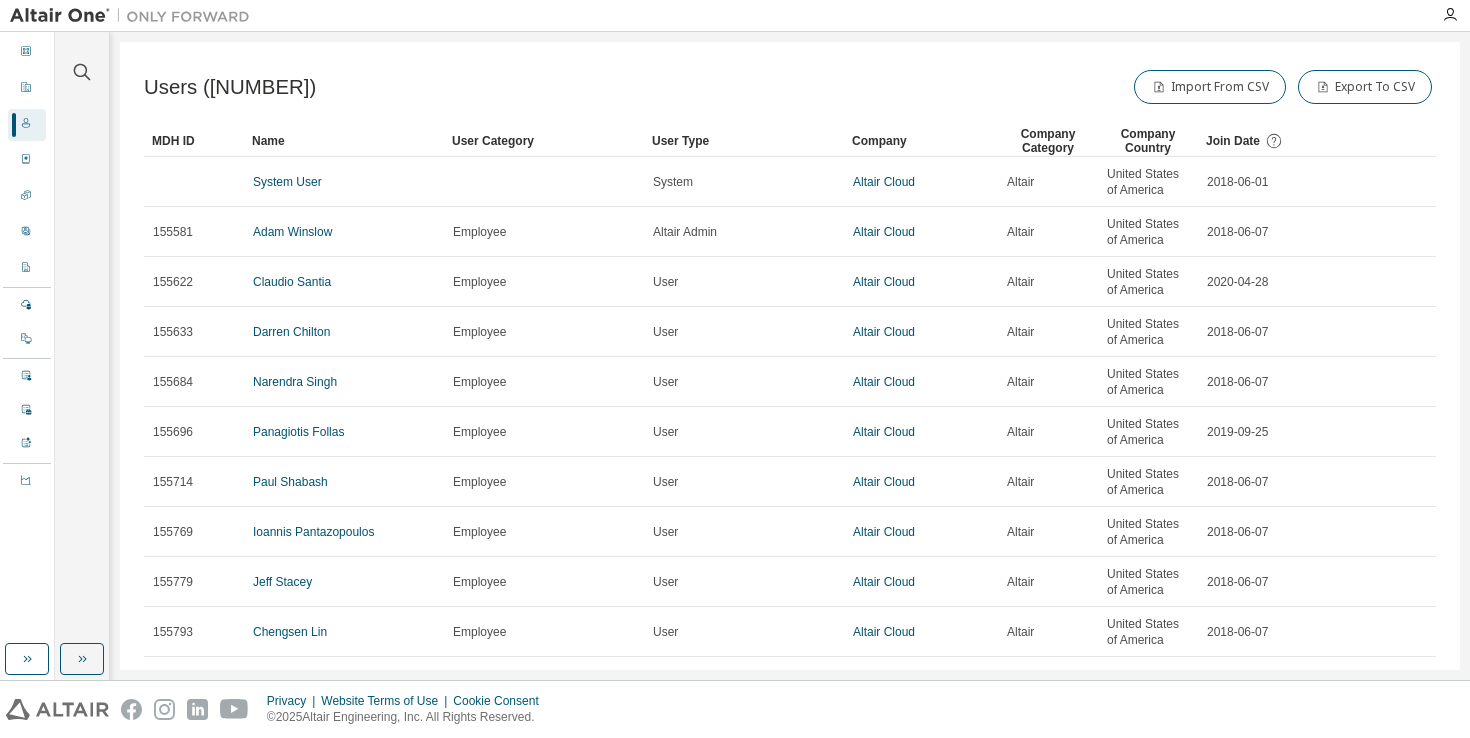click on "Users (435085) Import From CSV Export To CSV Clear Load Save Save As Field Operator Value Select filter Select operand Add criteria Search MDH ID Name User Category User Type Company Company Category Company Country Join Date System User System Altair Cloud Altair United States of America 2018-06-01 155581 Adam Winslow Employee Altair Admin Altair Cloud Altair United States of America 2018-06-07 155622 Claudio Santia Employee User Altair Cloud Altair United States of America 2020-04-28 155633 Darren Chilton Employee User Altair Cloud Altair United States of America 2018-06-07 155684 Narendra Singh Employee User Altair Cloud Altair United States of America 2018-06-07 155696 Panagiotis Follas Employee User Altair Cloud Altair United States of America 2019-09-25 155714 Paul Shabash Employee User Altair Cloud Altair United States of America 2018-06-07 155769 Ioannis Pantazopoulos Employee User Altair Cloud Altair United States of America 2018-06-07 155779 Jeff Stacey Employee User Altair Cloud Altair 2018-06-07 1" at bounding box center (790, 356) 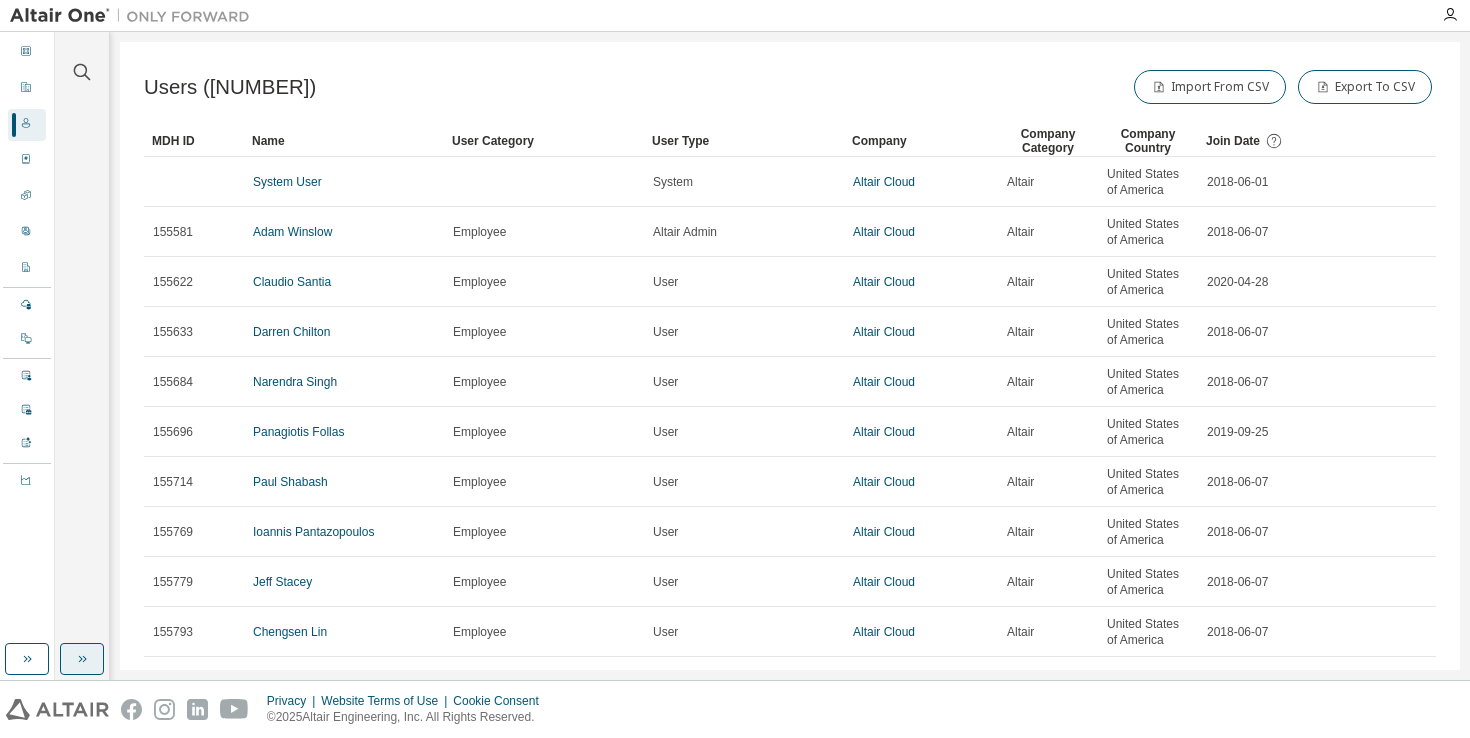 click at bounding box center (82, 659) 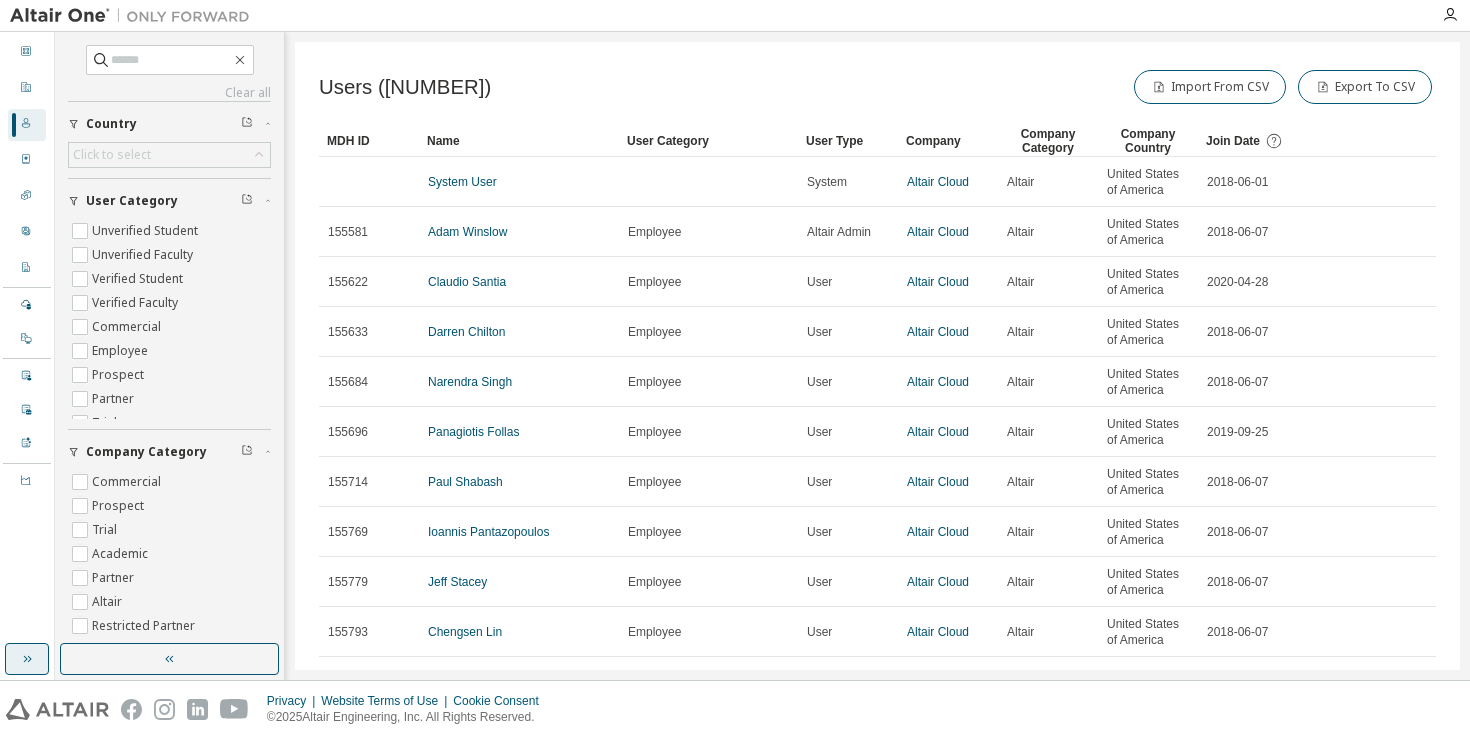 click at bounding box center [27, 659] 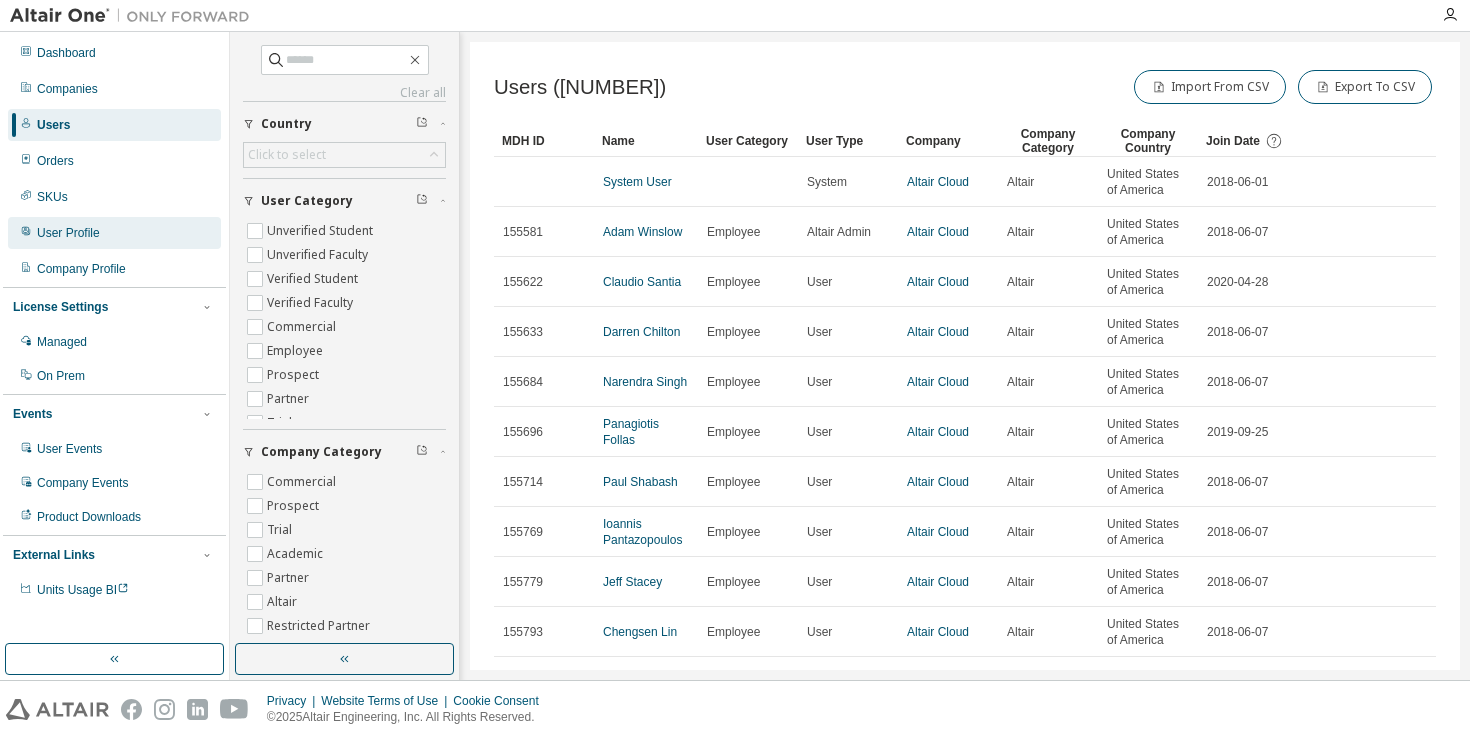 click on "User Profile" at bounding box center [68, 233] 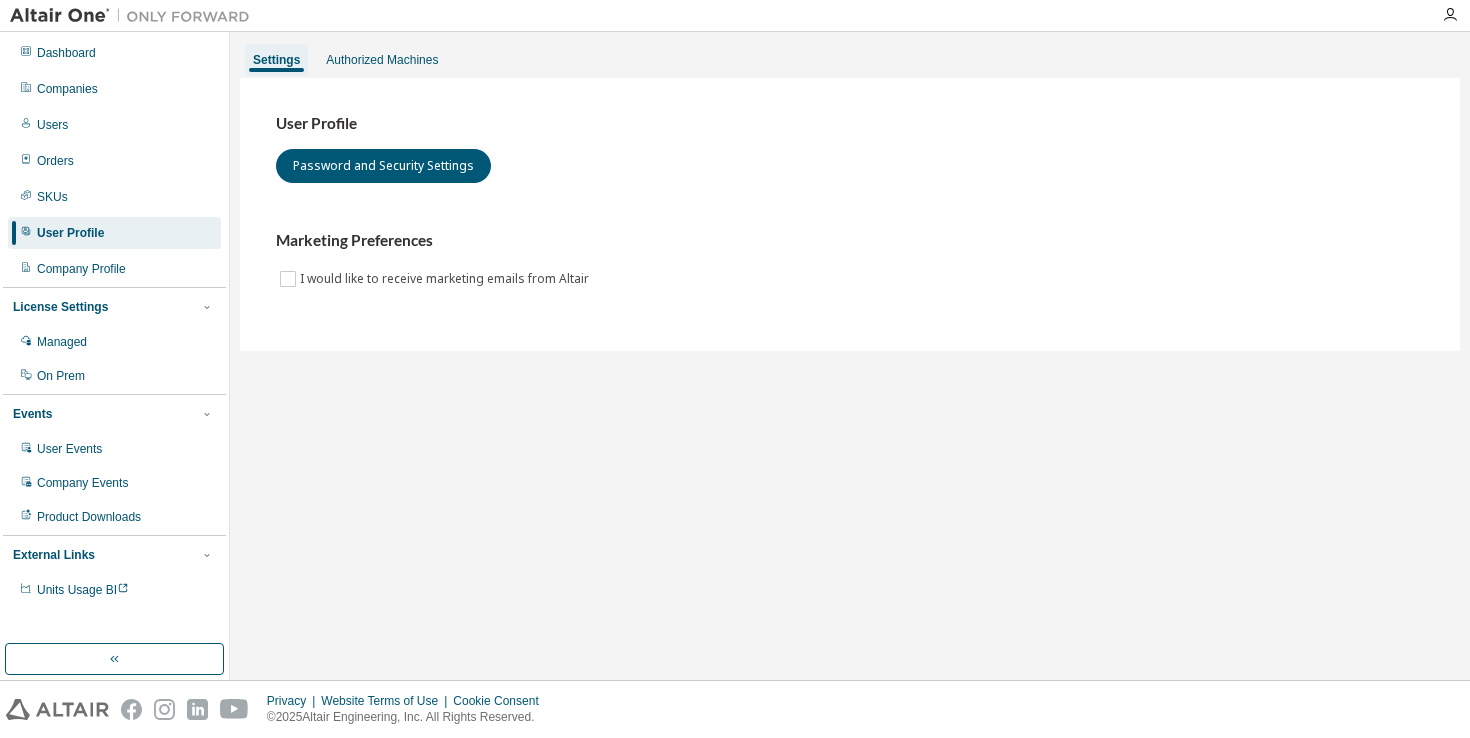click at bounding box center (1450, 15) 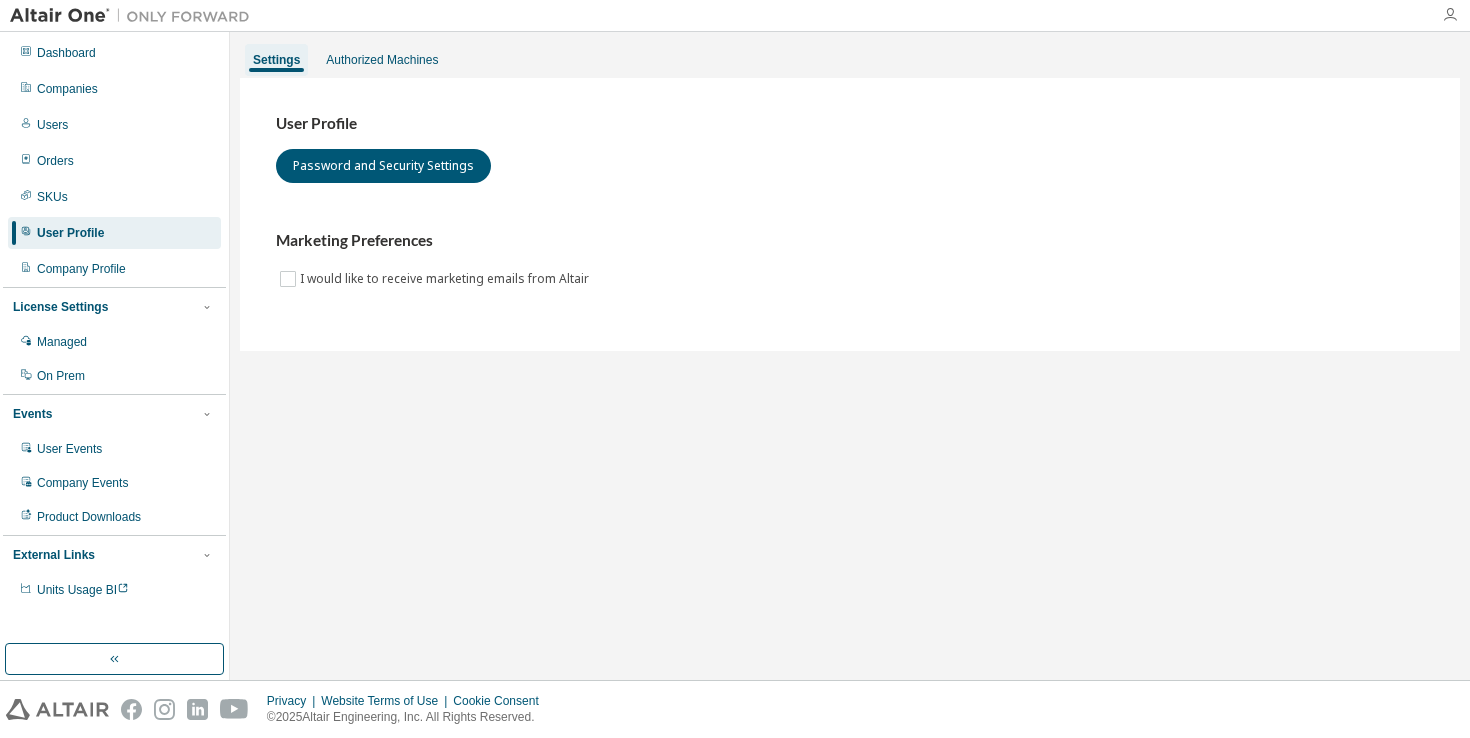 click at bounding box center (1450, 15) 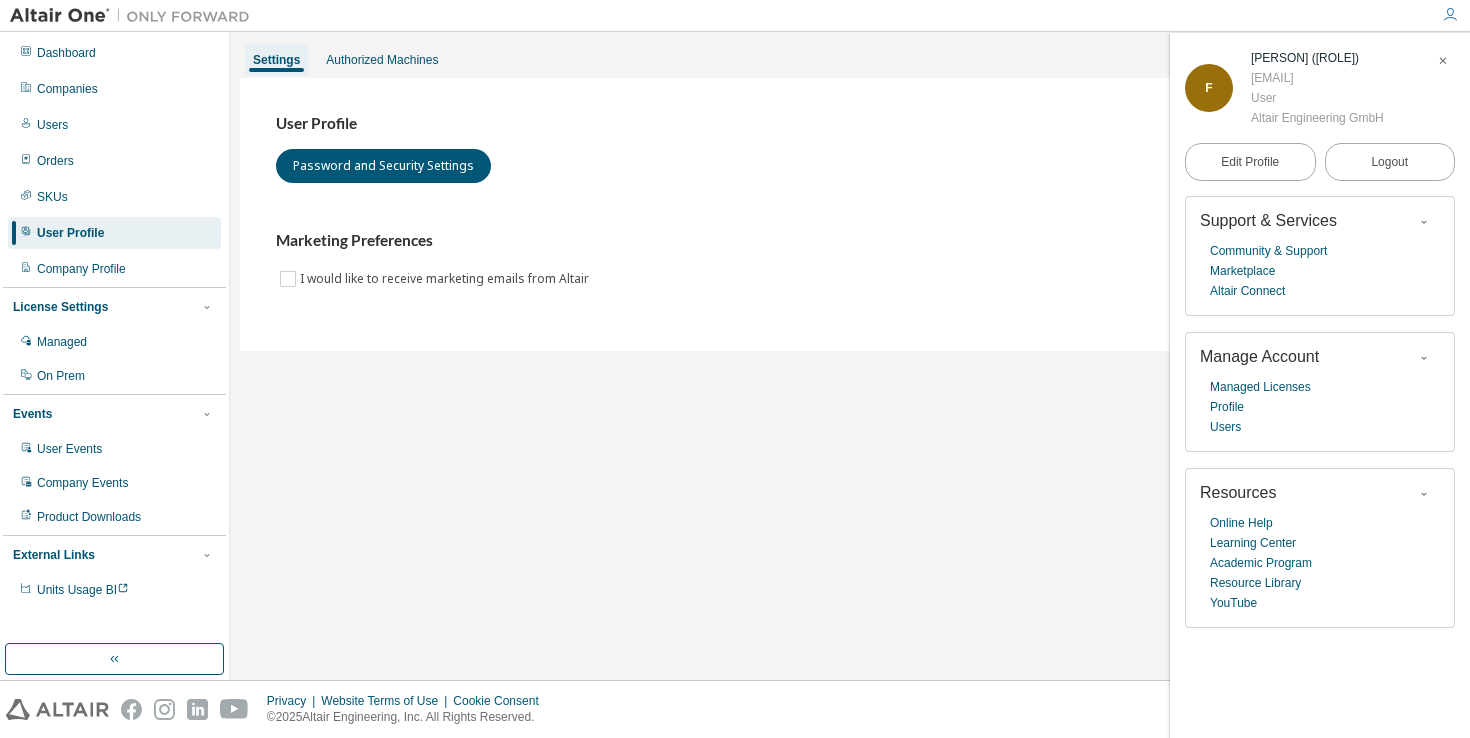 click at bounding box center [1443, 61] 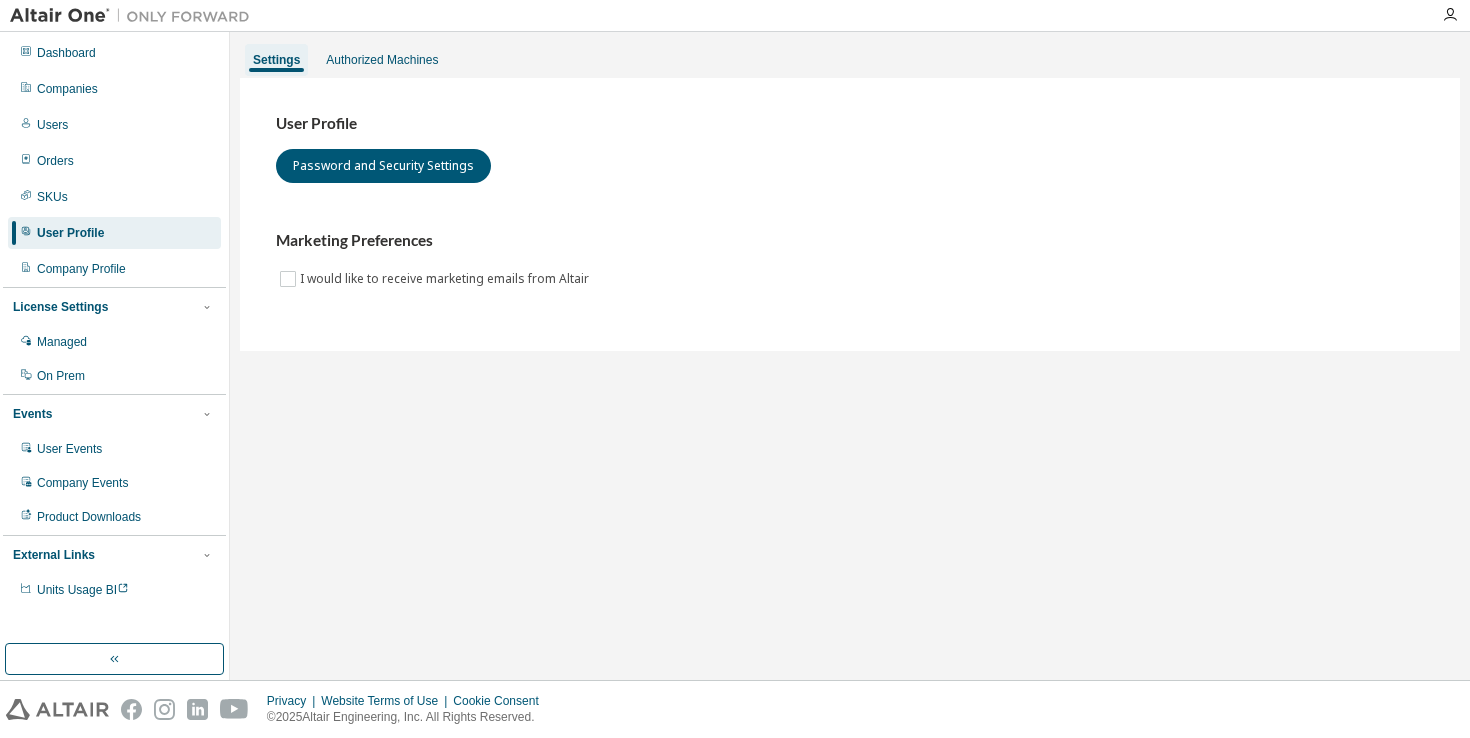click at bounding box center [135, 16] 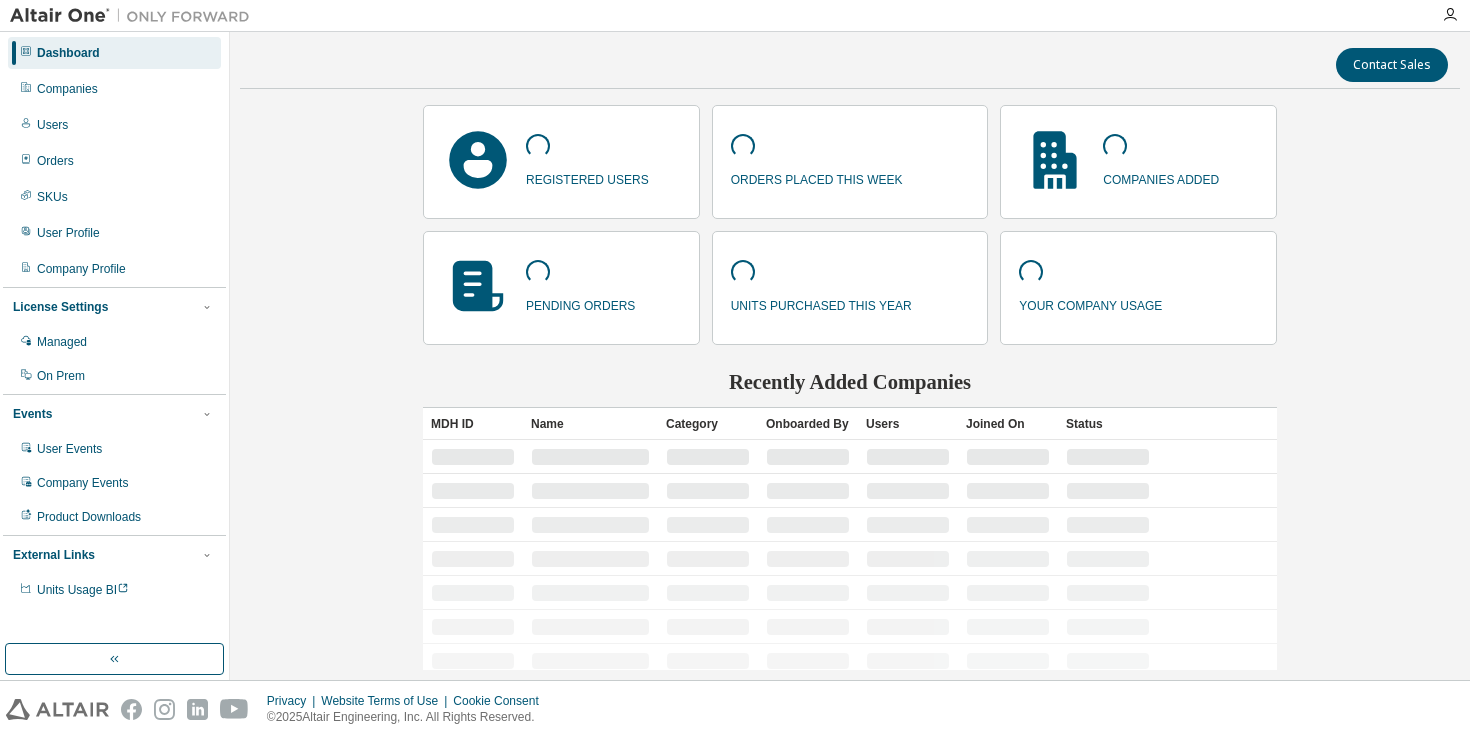 scroll, scrollTop: 0, scrollLeft: 0, axis: both 